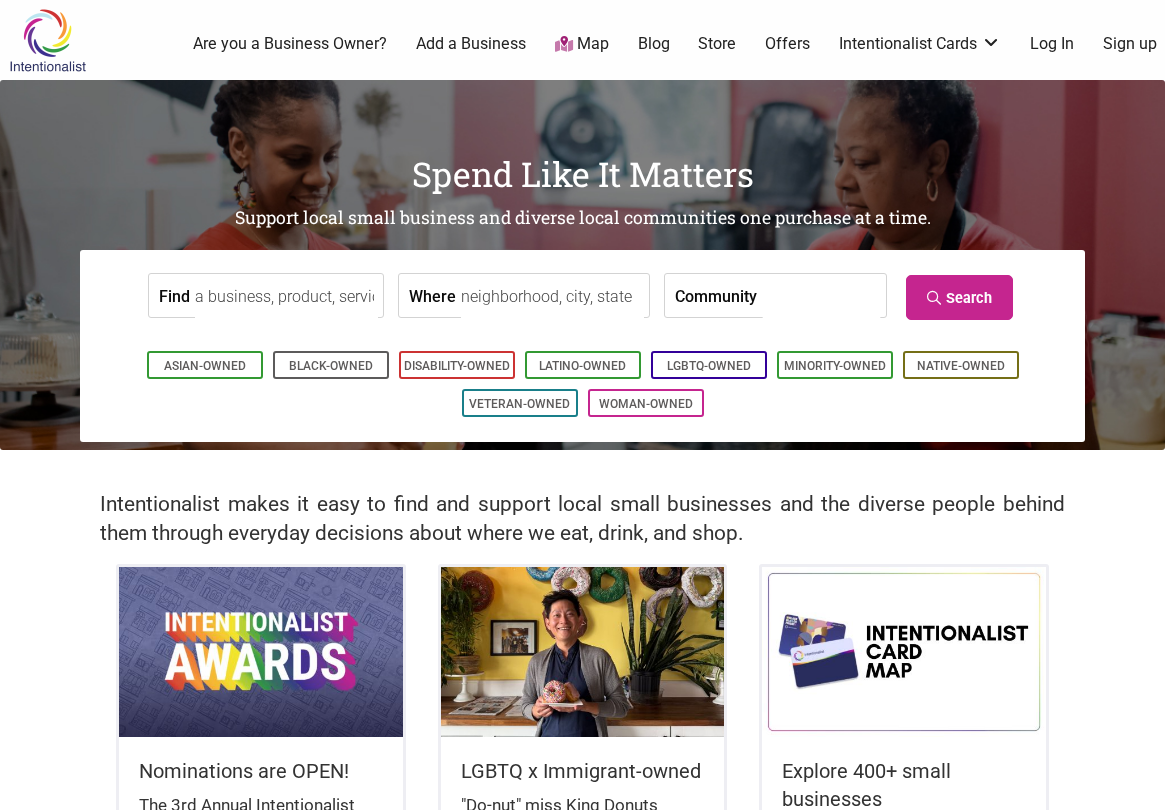 scroll, scrollTop: 0, scrollLeft: 0, axis: both 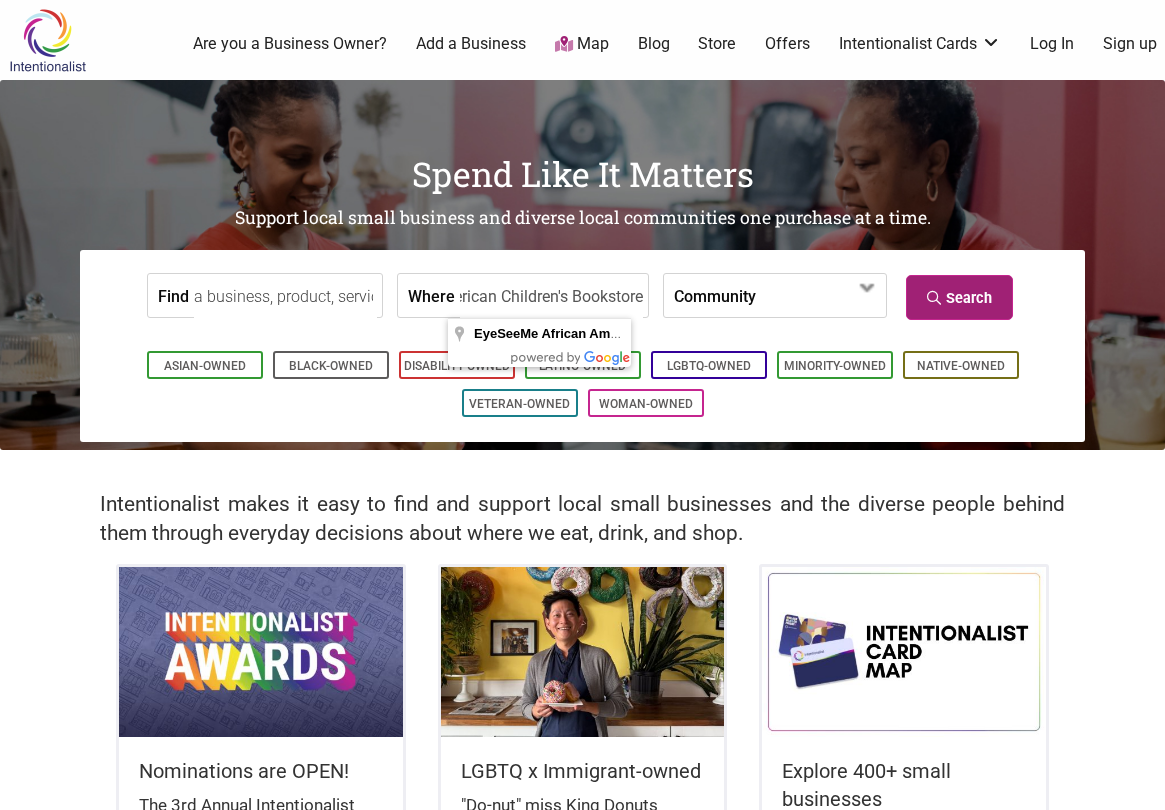 type on "EyeSeeMe African American Children's Bookstore" 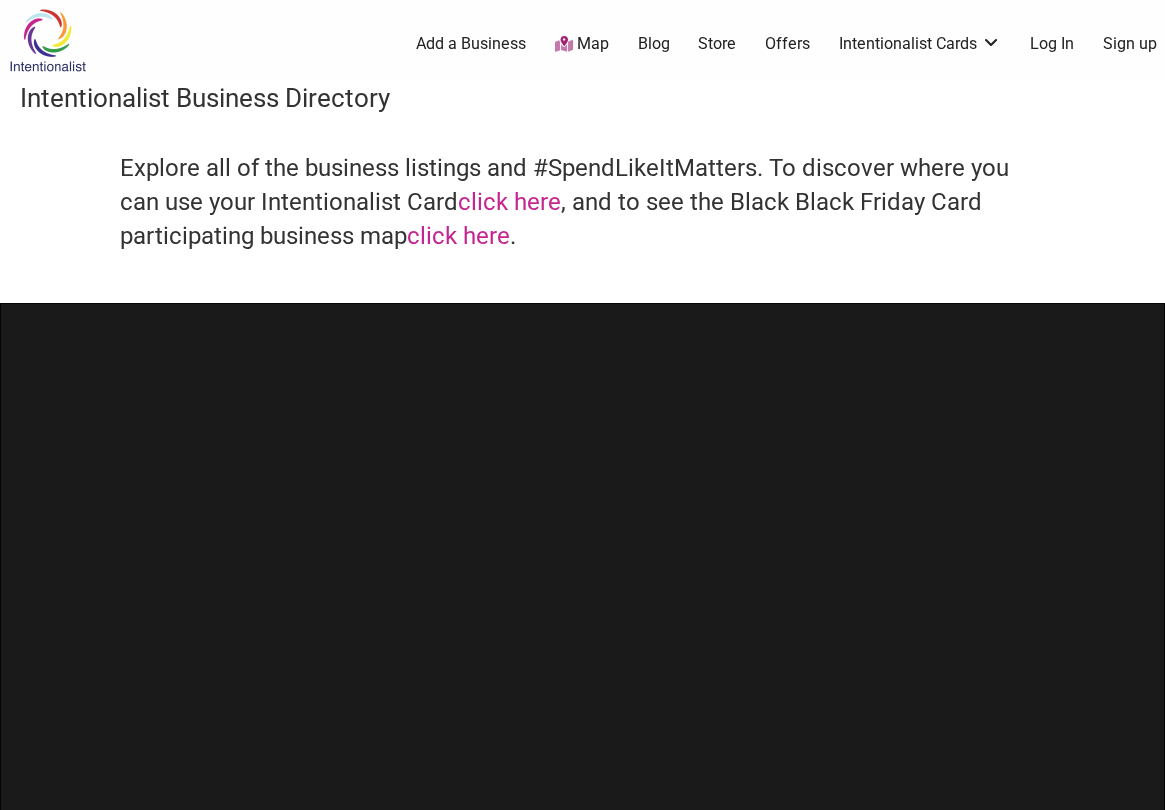 scroll, scrollTop: 0, scrollLeft: 0, axis: both 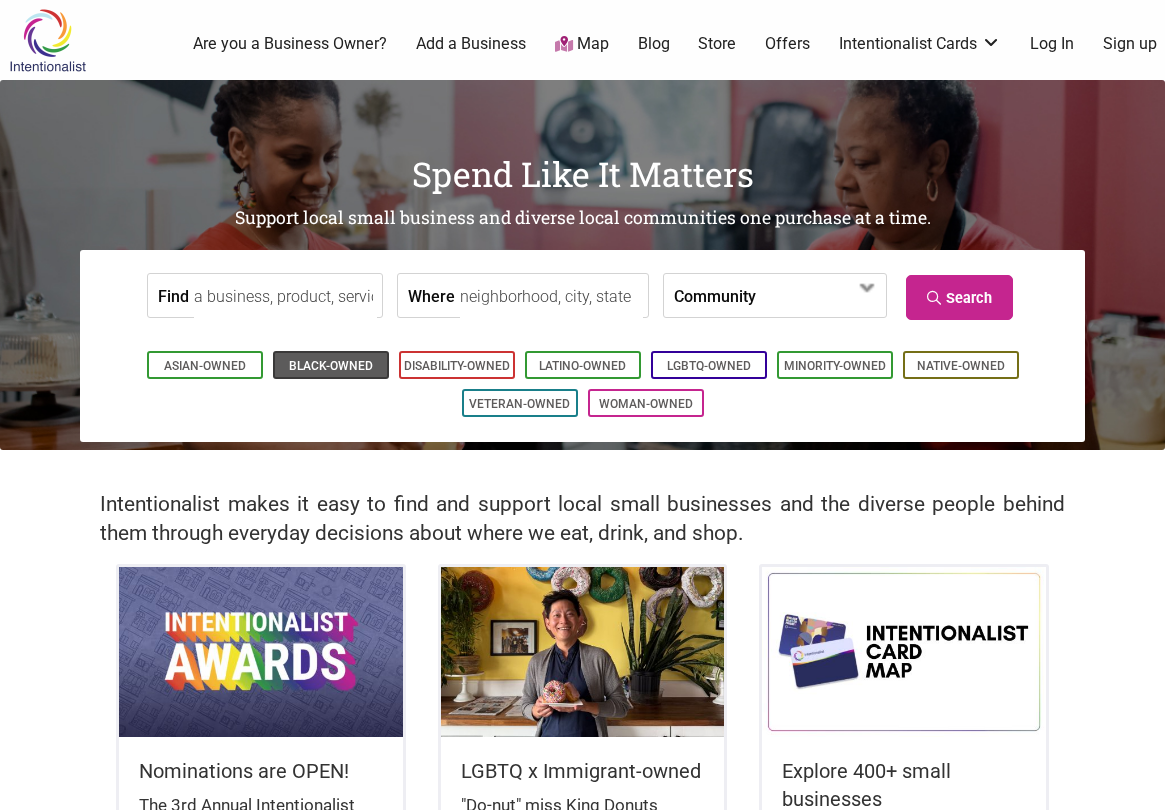 click on "Black-Owned" at bounding box center (331, 366) 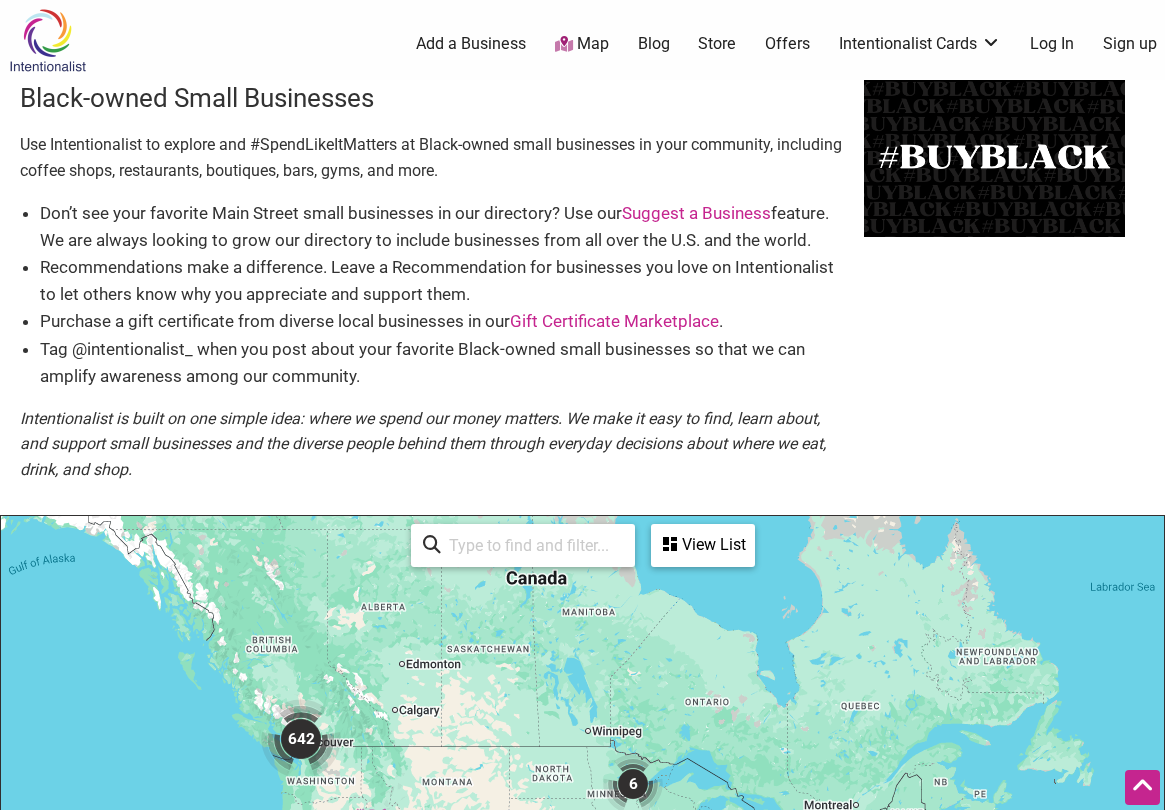 scroll, scrollTop: 500, scrollLeft: 0, axis: vertical 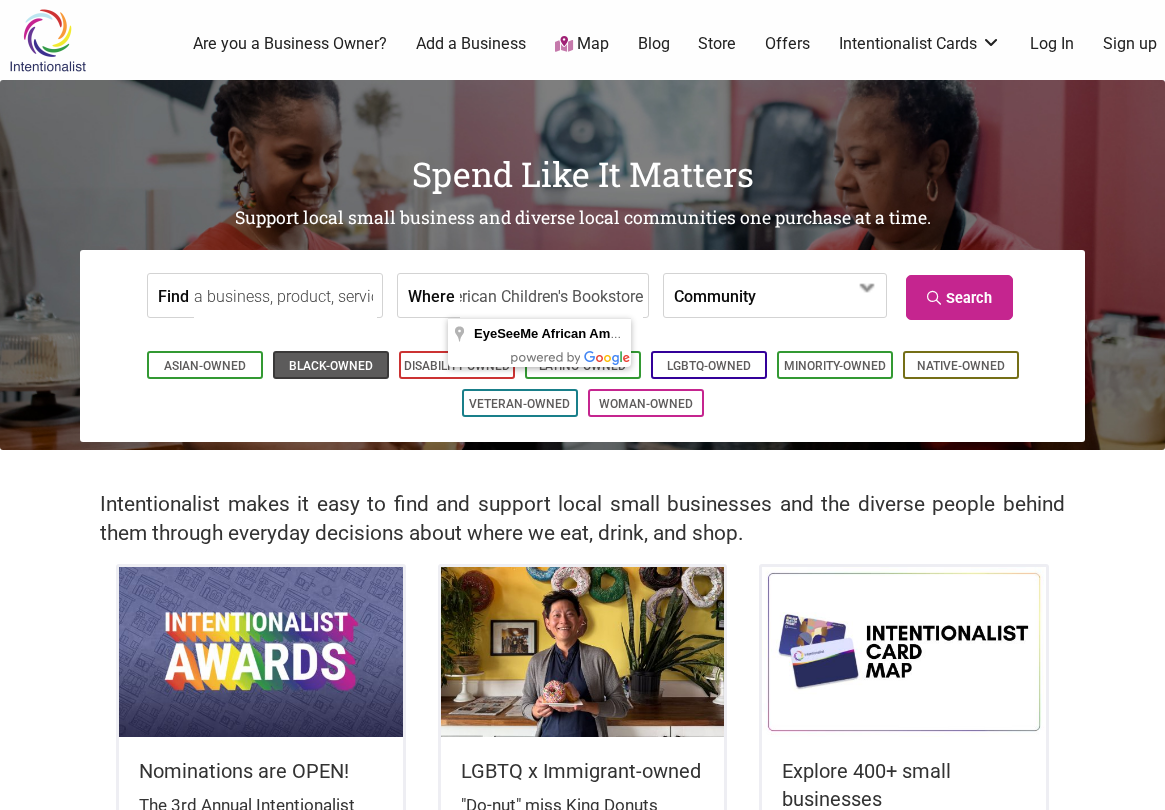 type on "EyeSeeMe African American Children's Bookstore" 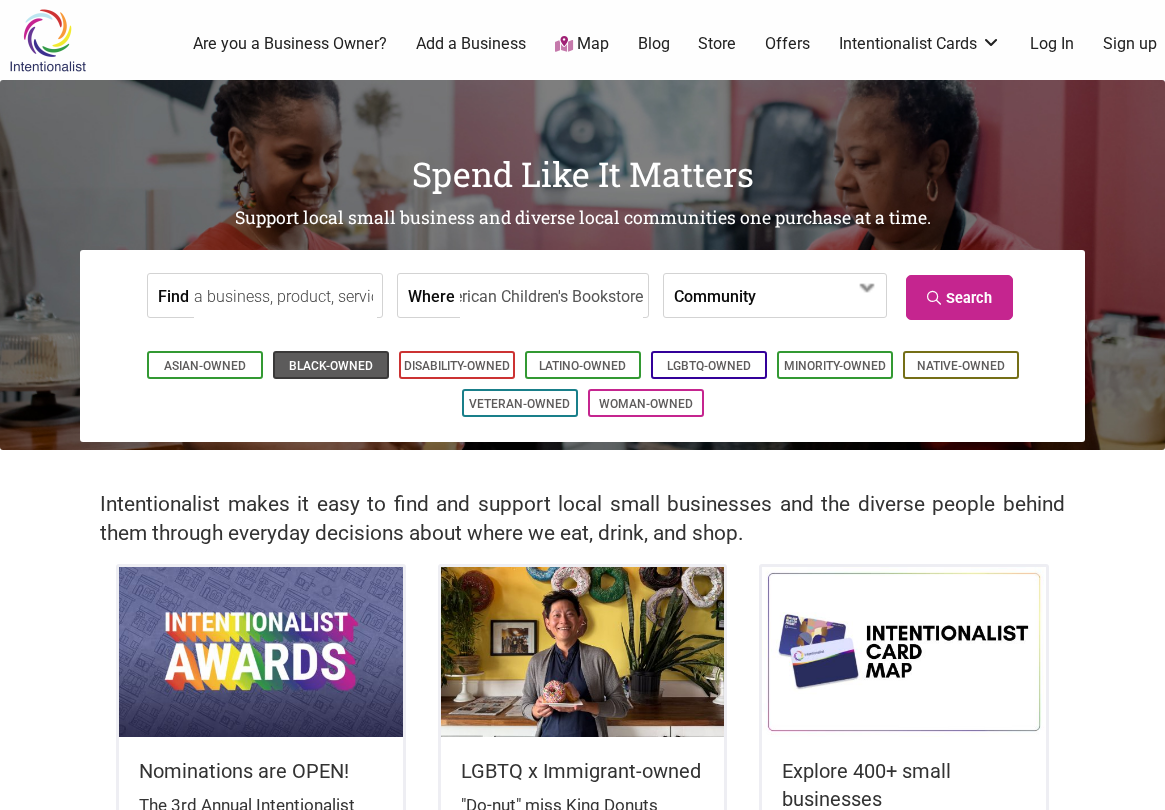 scroll, scrollTop: 0, scrollLeft: 0, axis: both 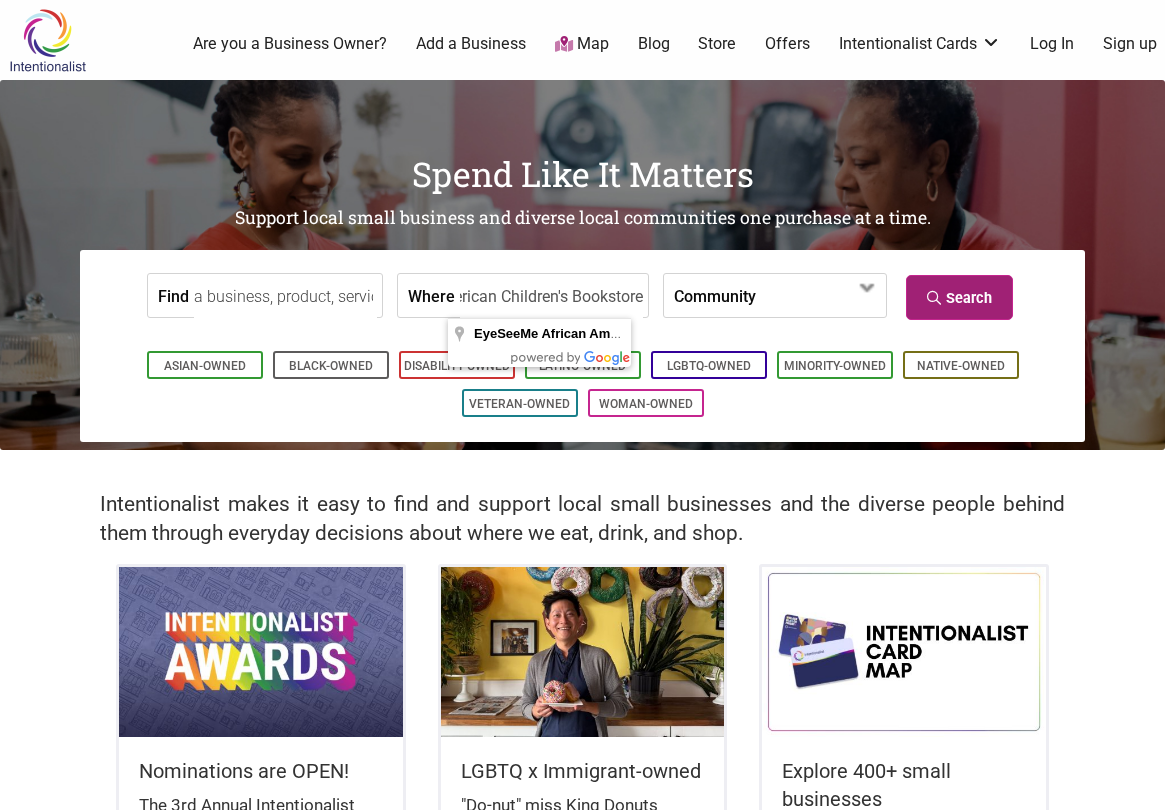 type on "EyeSeeMe African American Children's Bookstore" 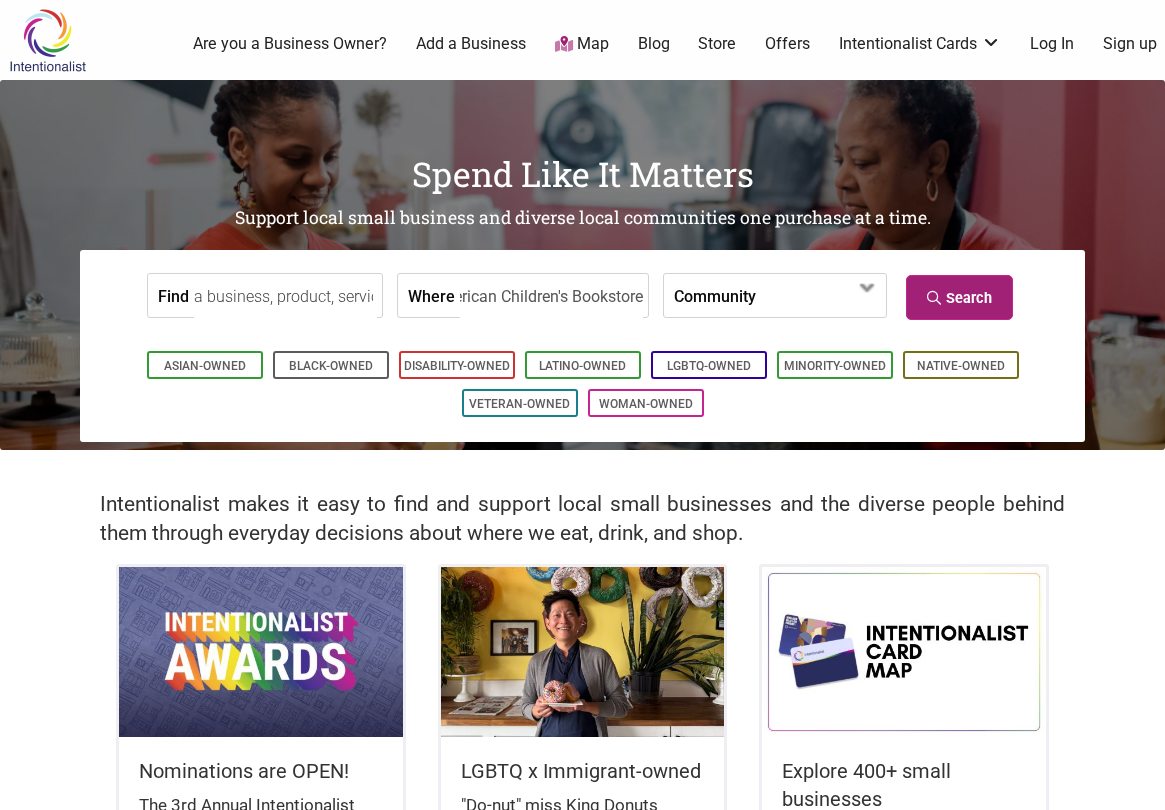 scroll, scrollTop: 0, scrollLeft: 0, axis: both 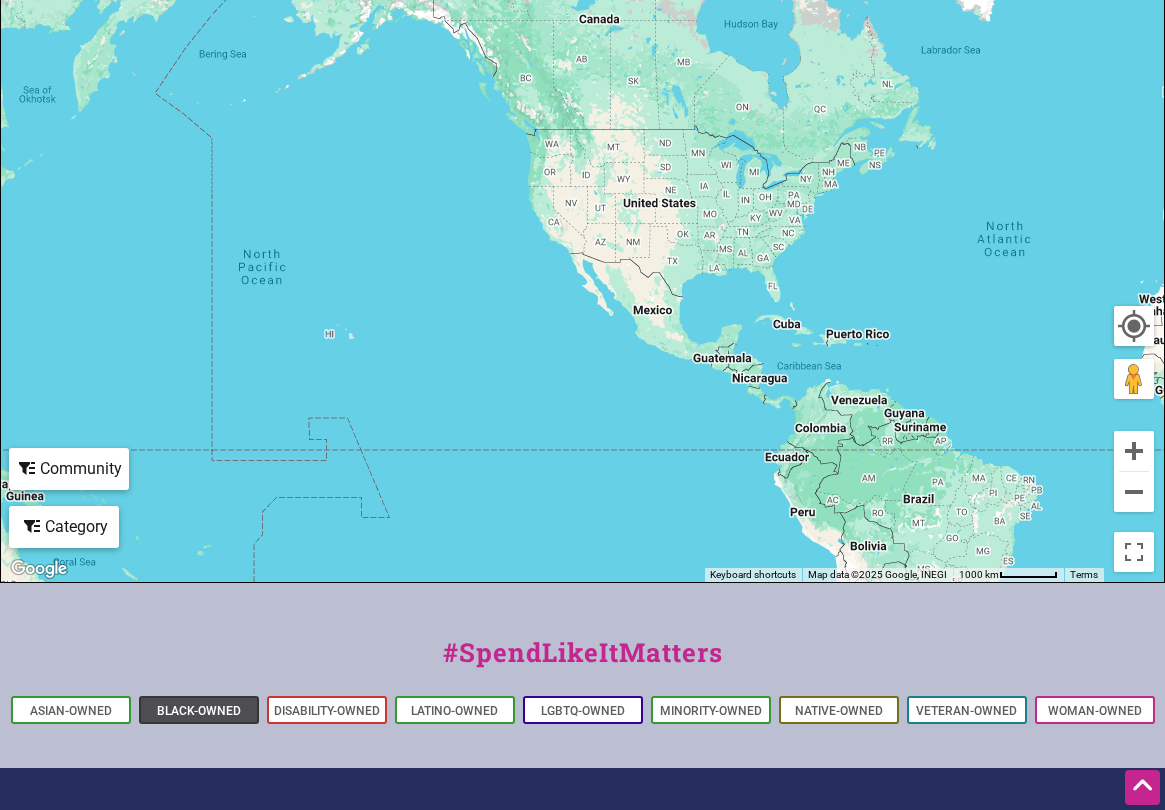 click on "Black-Owned" at bounding box center (199, 711) 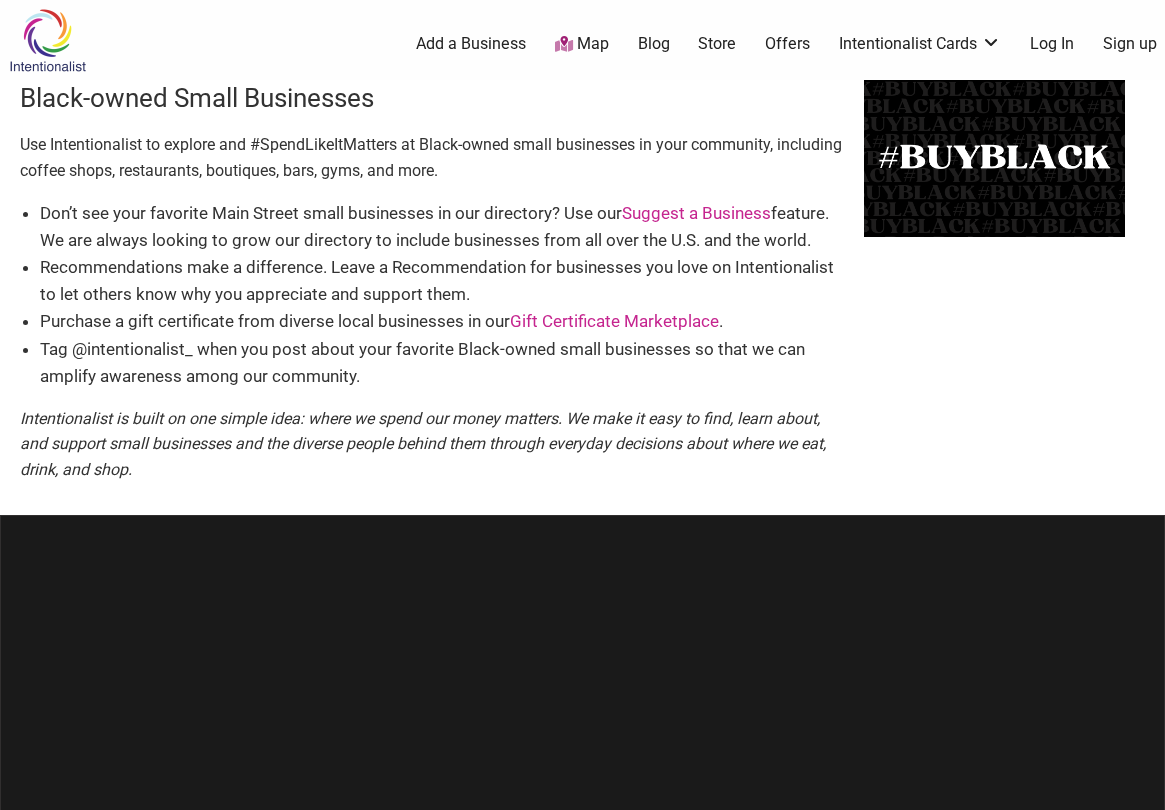 scroll, scrollTop: 0, scrollLeft: 0, axis: both 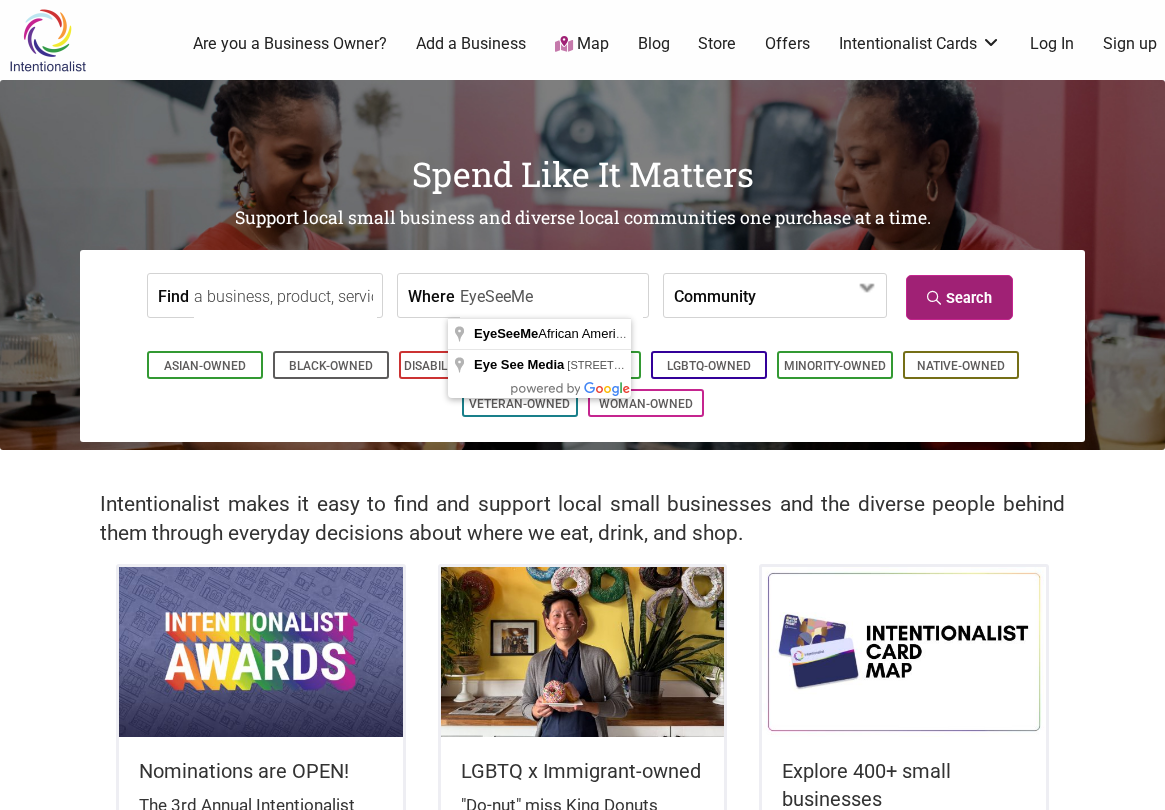 type on "EyeSeeMe" 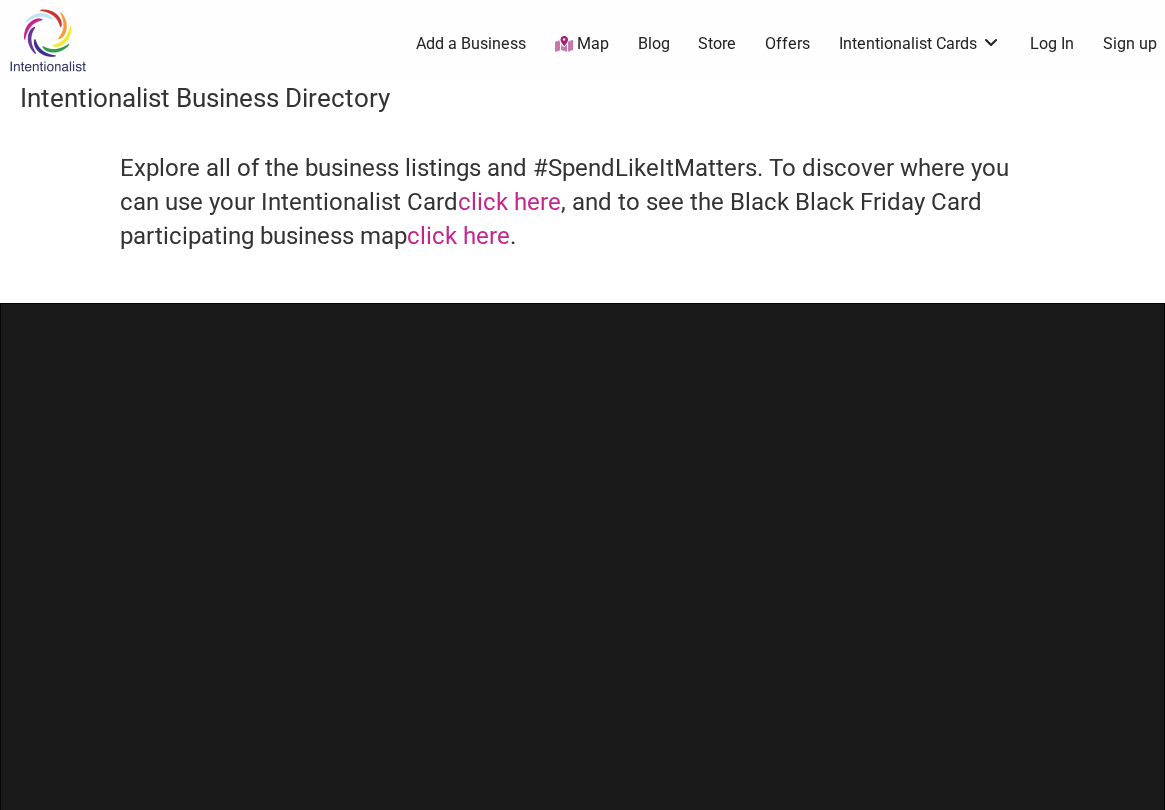scroll, scrollTop: 0, scrollLeft: 0, axis: both 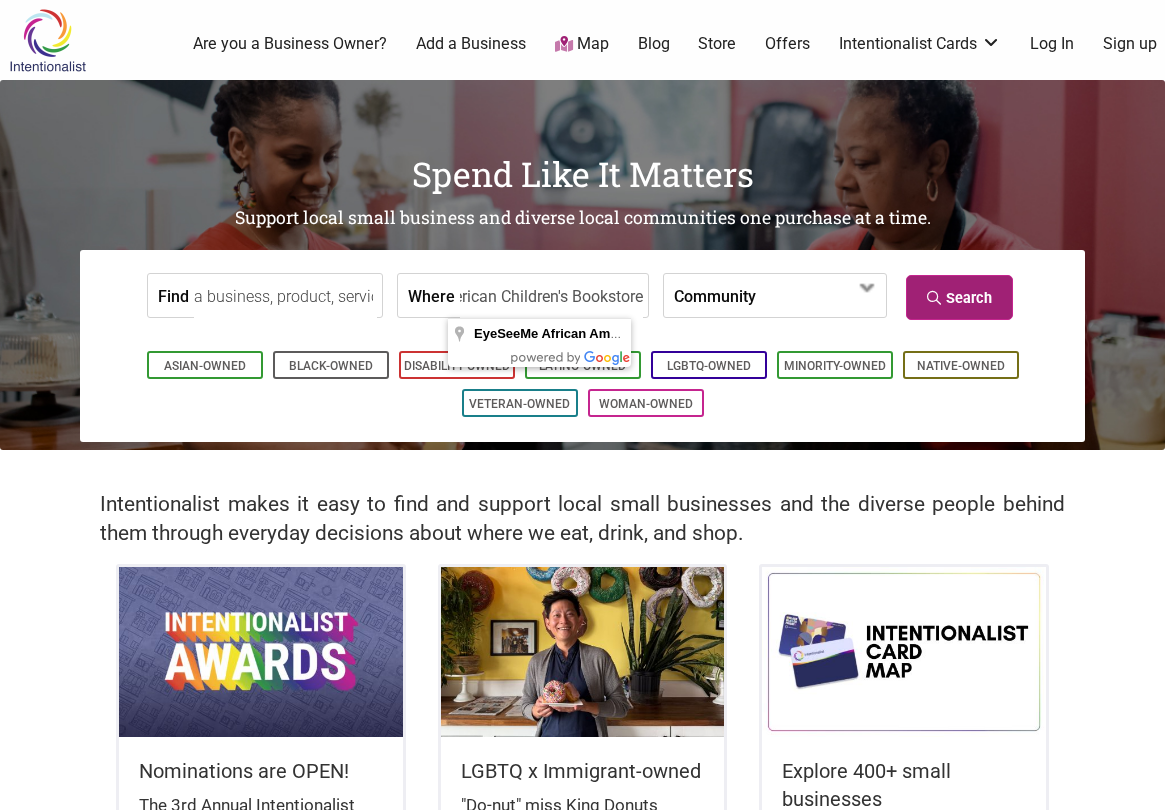 type on "EyeSeeMe African American Children's Bookstore" 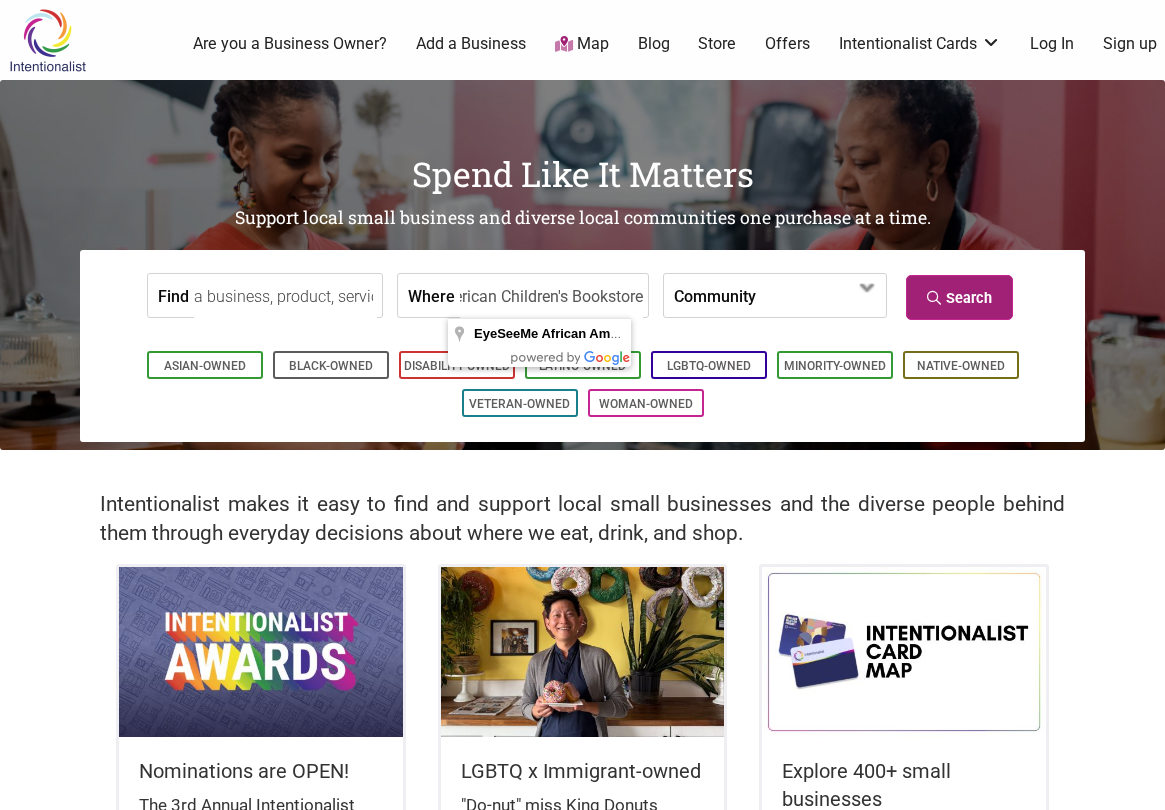 click on "Search" at bounding box center [959, 297] 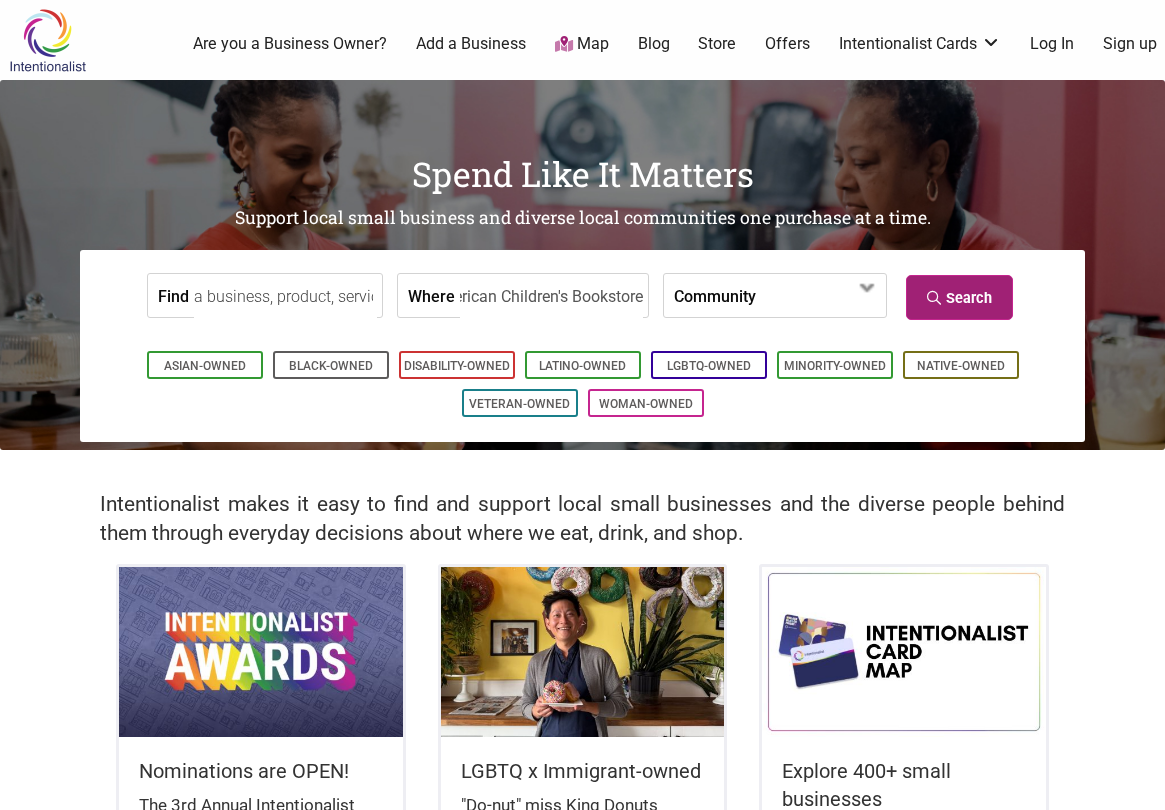 scroll, scrollTop: 0, scrollLeft: 0, axis: both 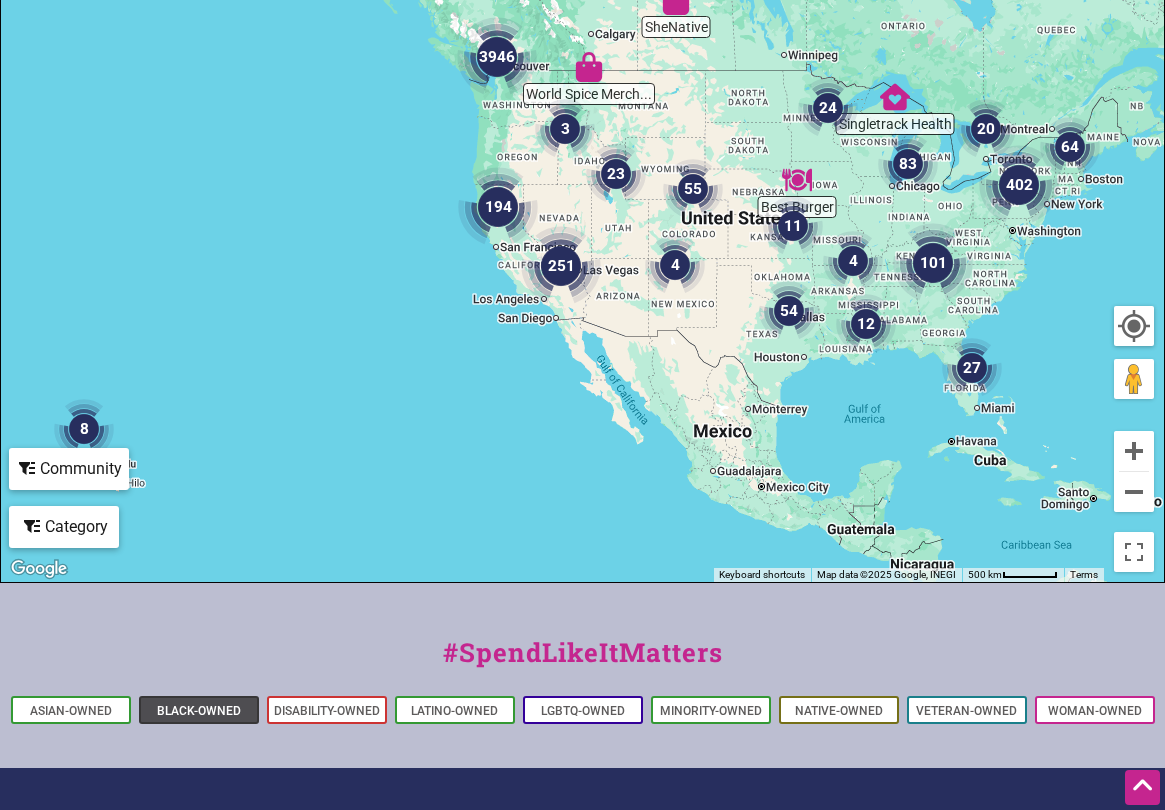 click on "Black-Owned" at bounding box center [199, 711] 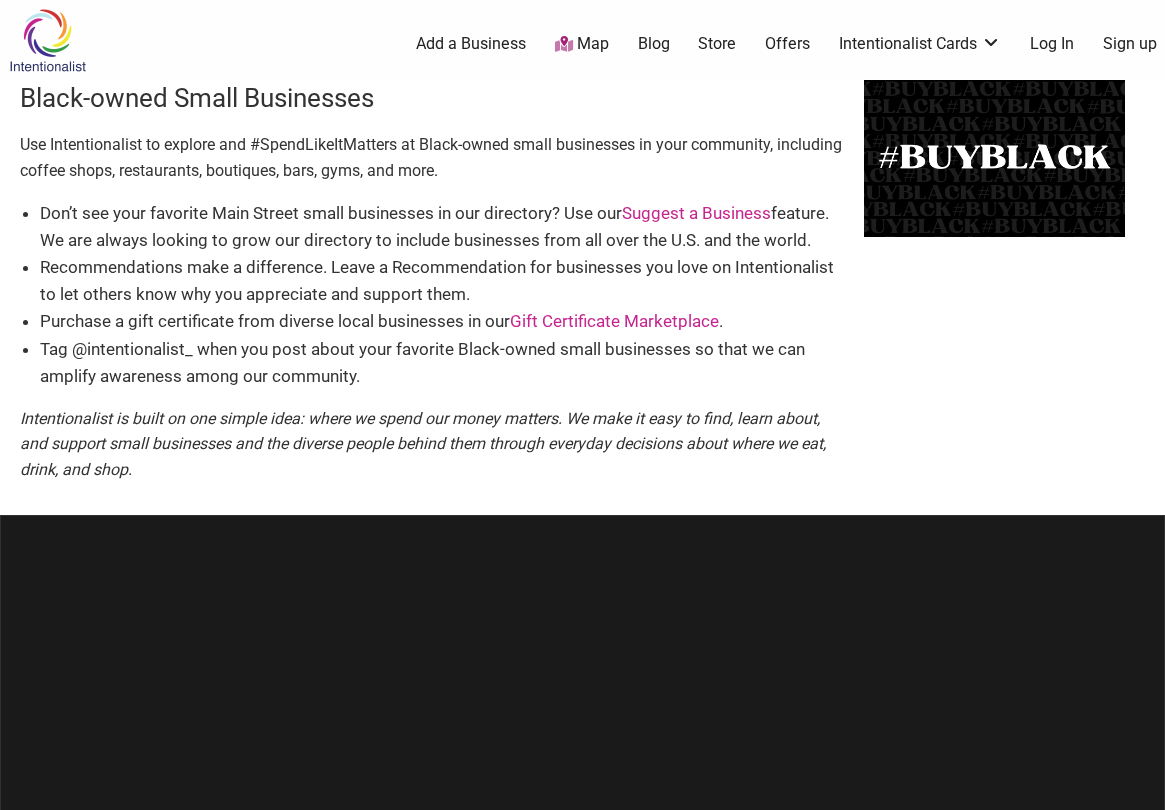 scroll, scrollTop: 0, scrollLeft: 0, axis: both 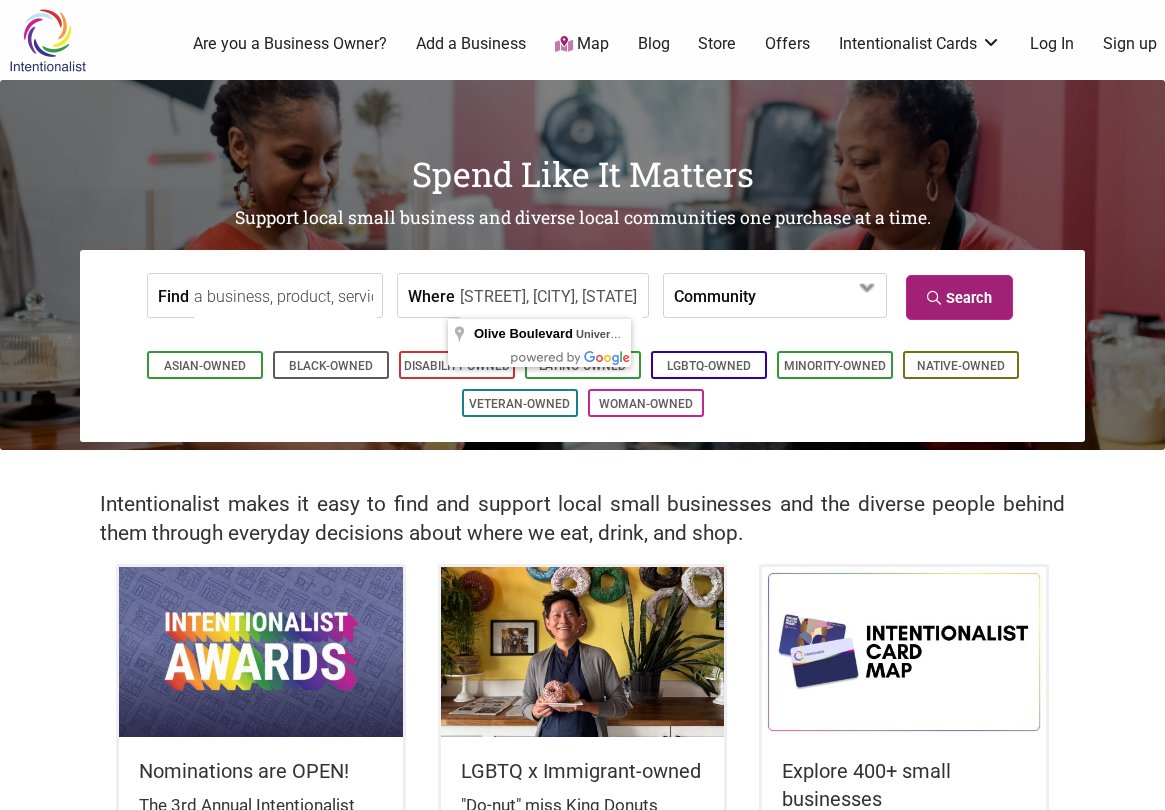 type on "[STREET], [CITY], [STATE]" 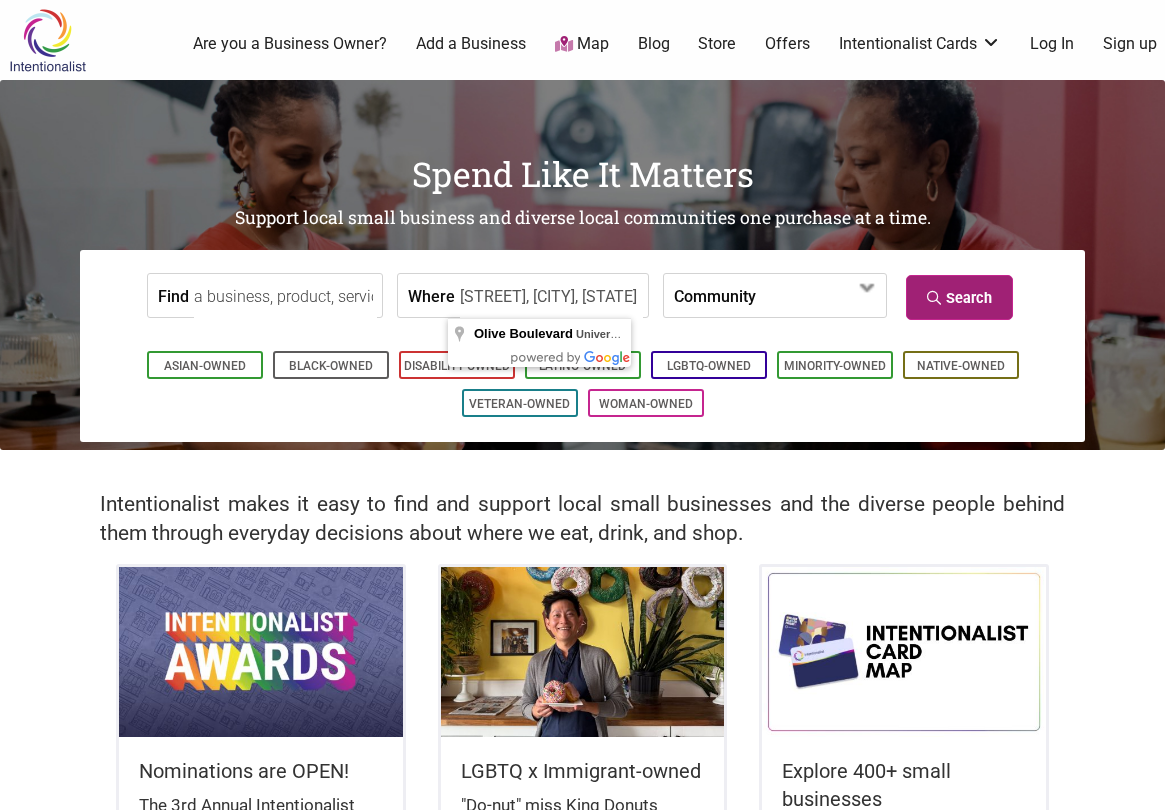 click on "Search" at bounding box center [959, 297] 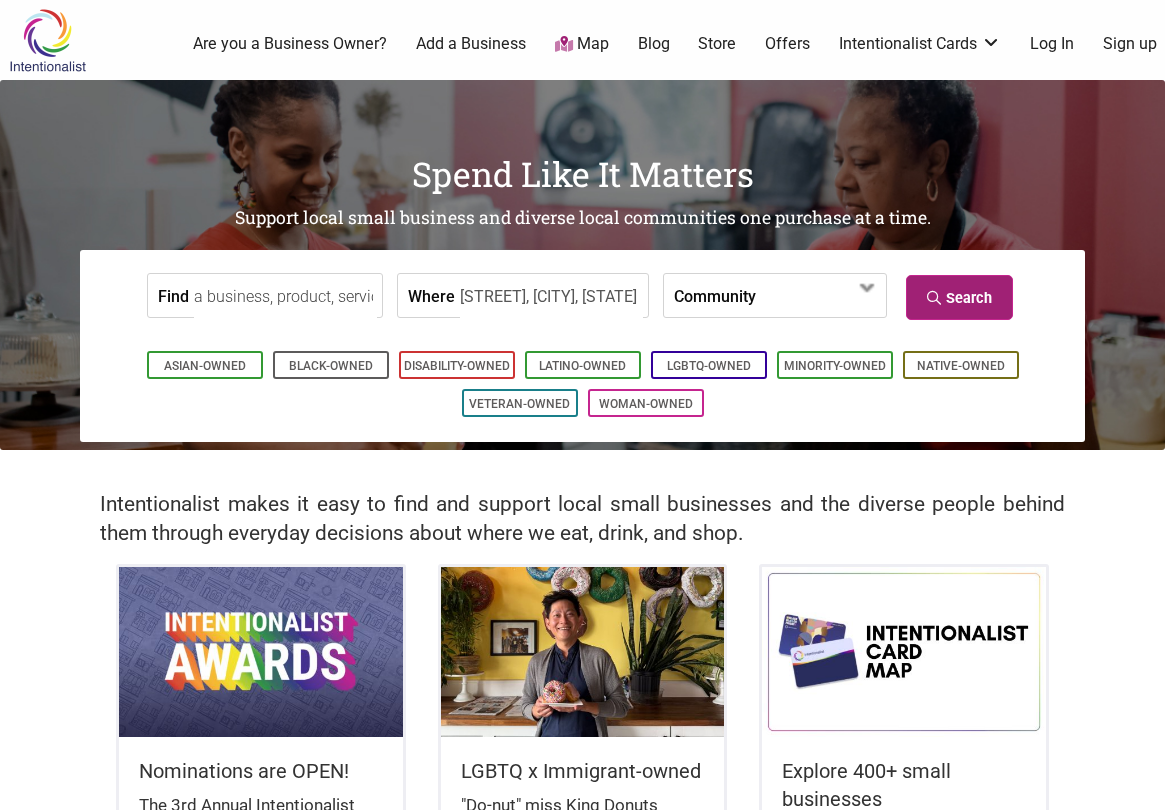 scroll, scrollTop: 0, scrollLeft: 0, axis: both 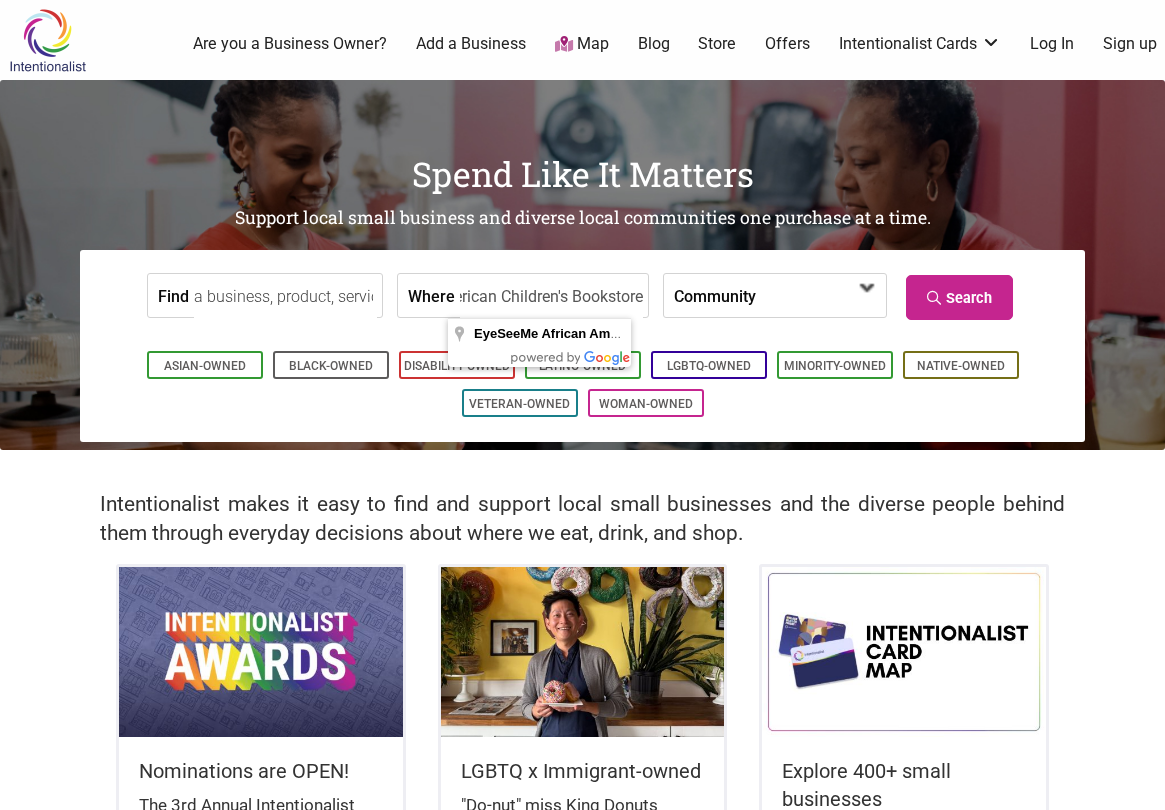 type on "EyeSeeMe African American Children's Bookstore" 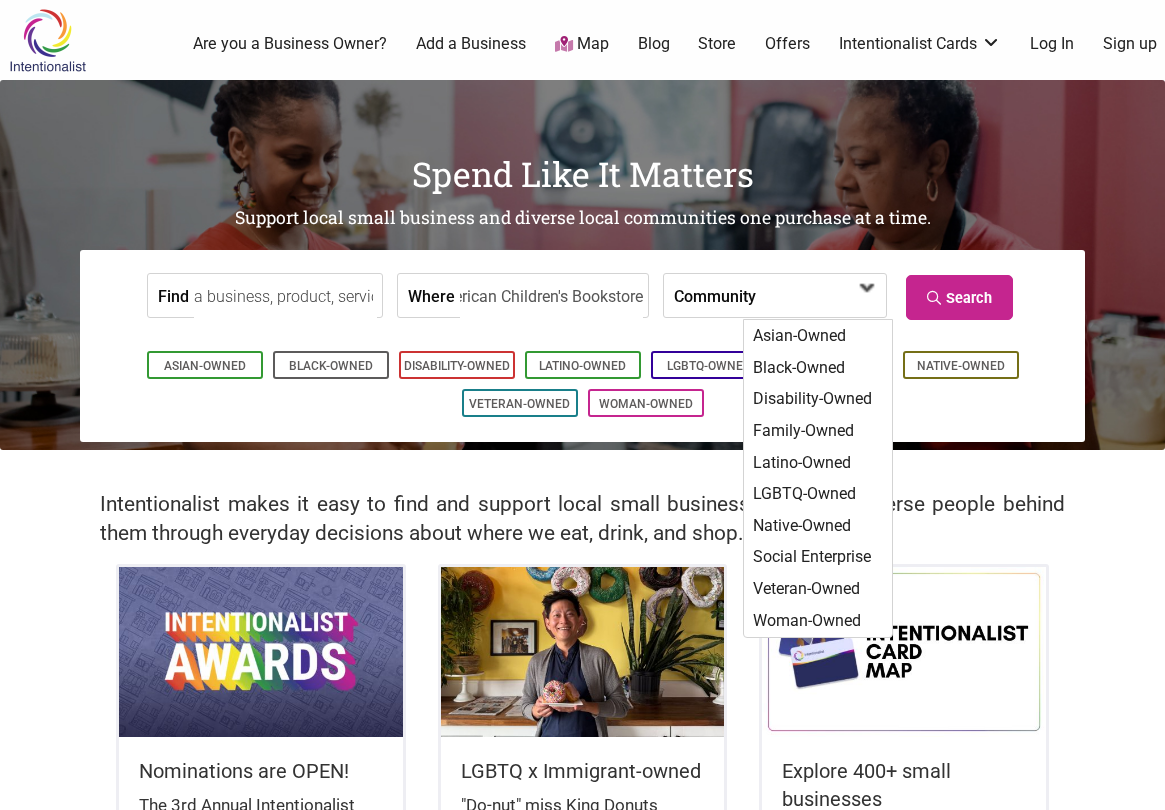 scroll, scrollTop: 0, scrollLeft: 0, axis: both 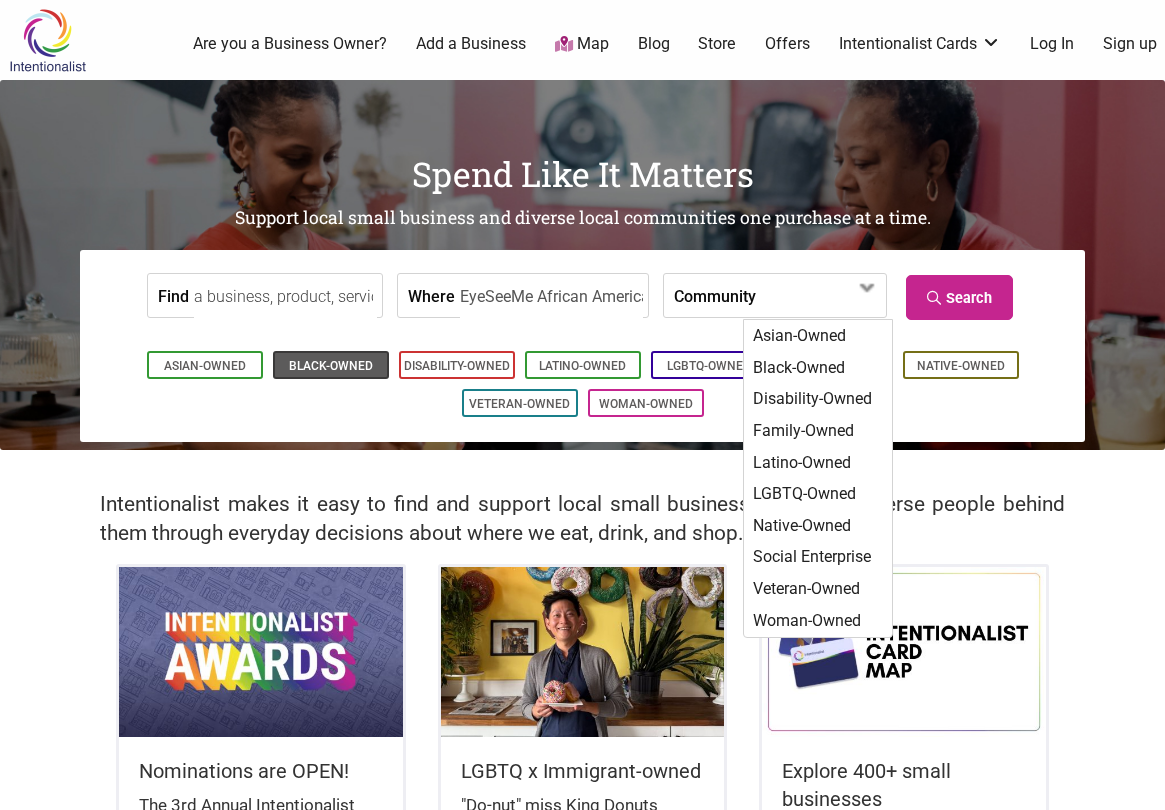 click on "Black-Owned" at bounding box center [331, 366] 